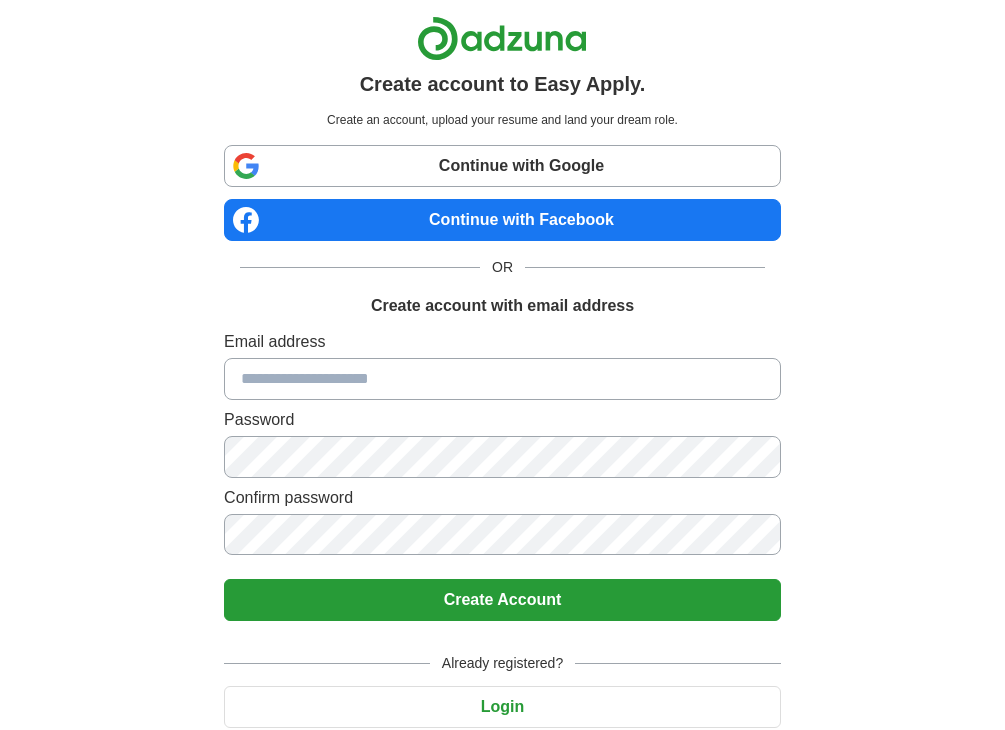 scroll, scrollTop: 70, scrollLeft: 0, axis: vertical 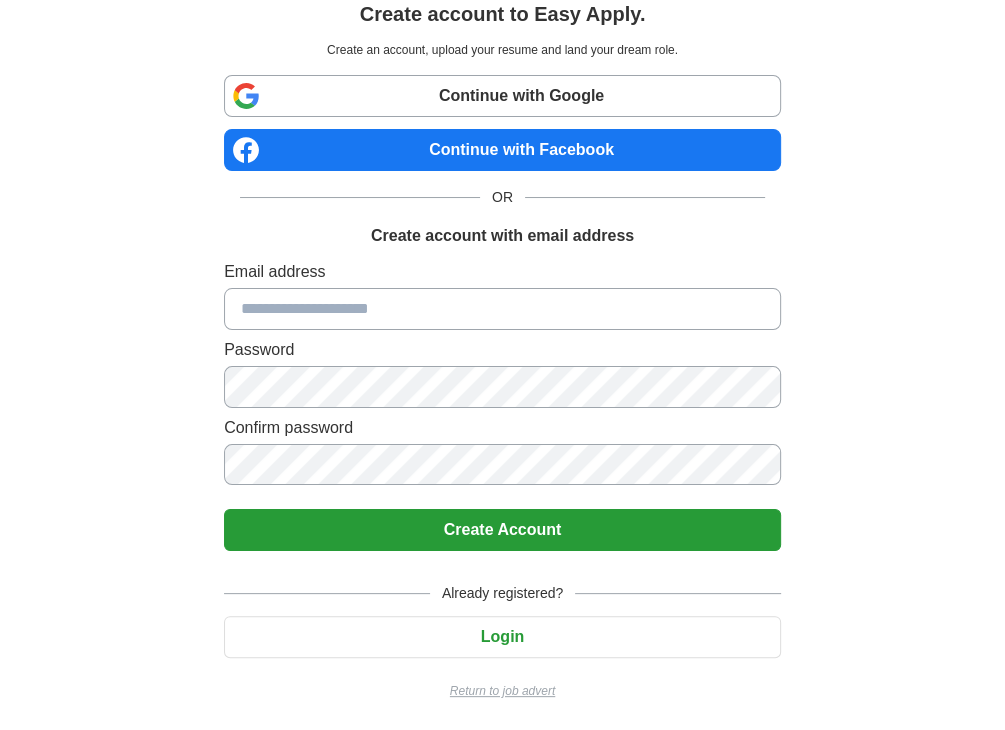 drag, startPoint x: 0, startPoint y: 0, endPoint x: 417, endPoint y: 305, distance: 516.6372 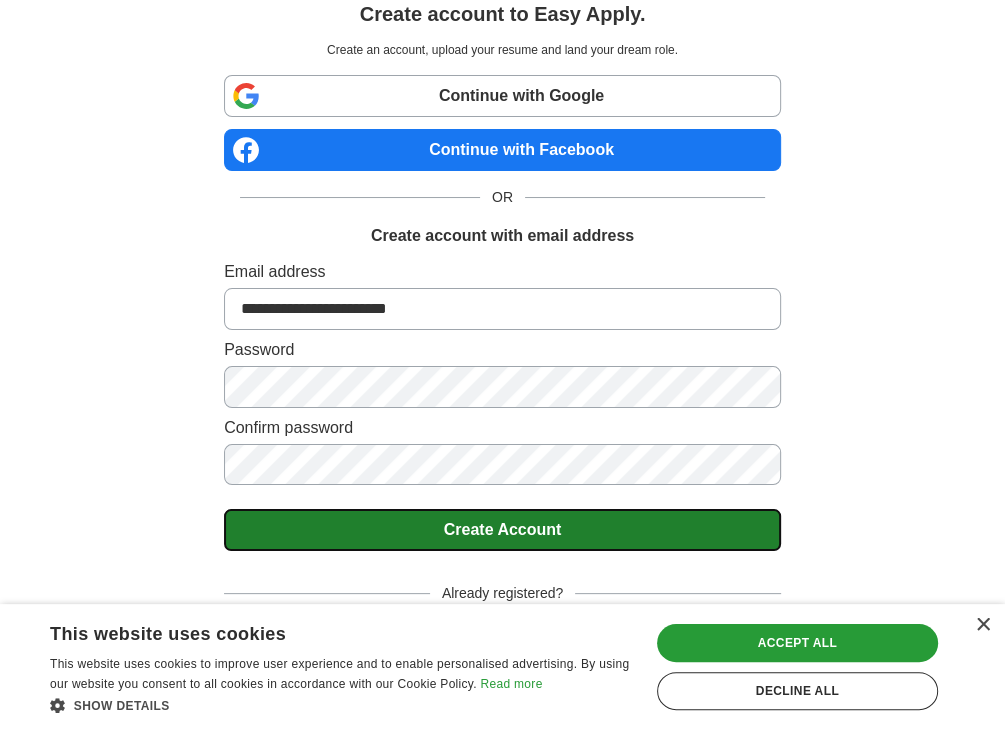 click on "Create Account" at bounding box center (502, 530) 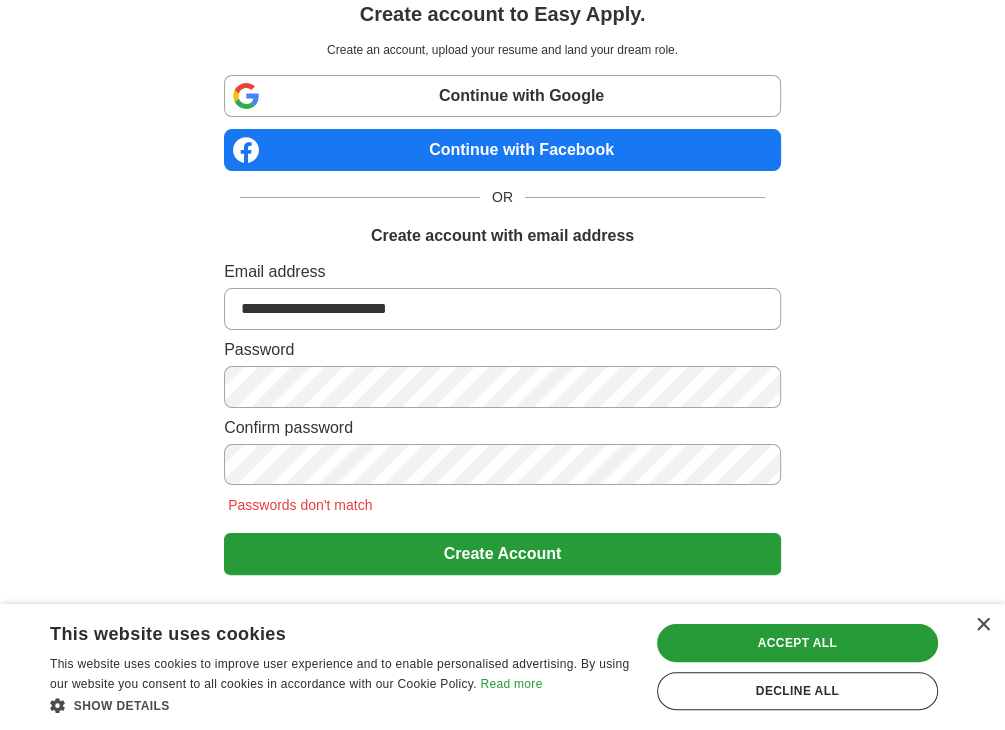 click on "**********" at bounding box center [502, 343] 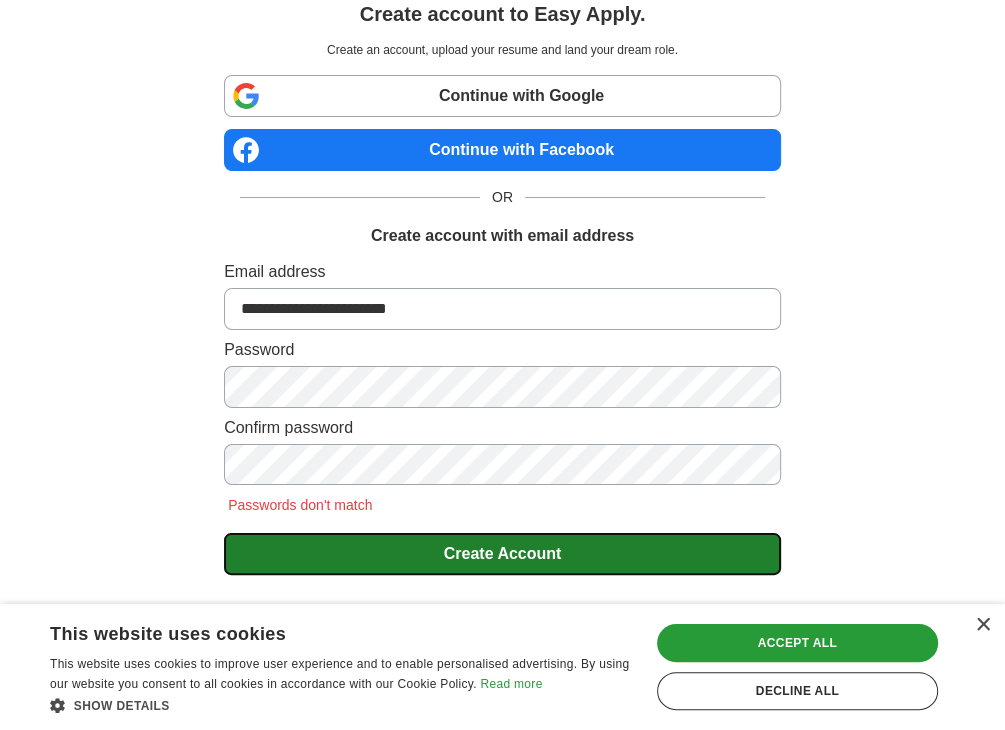 click on "Create Account" at bounding box center [502, 554] 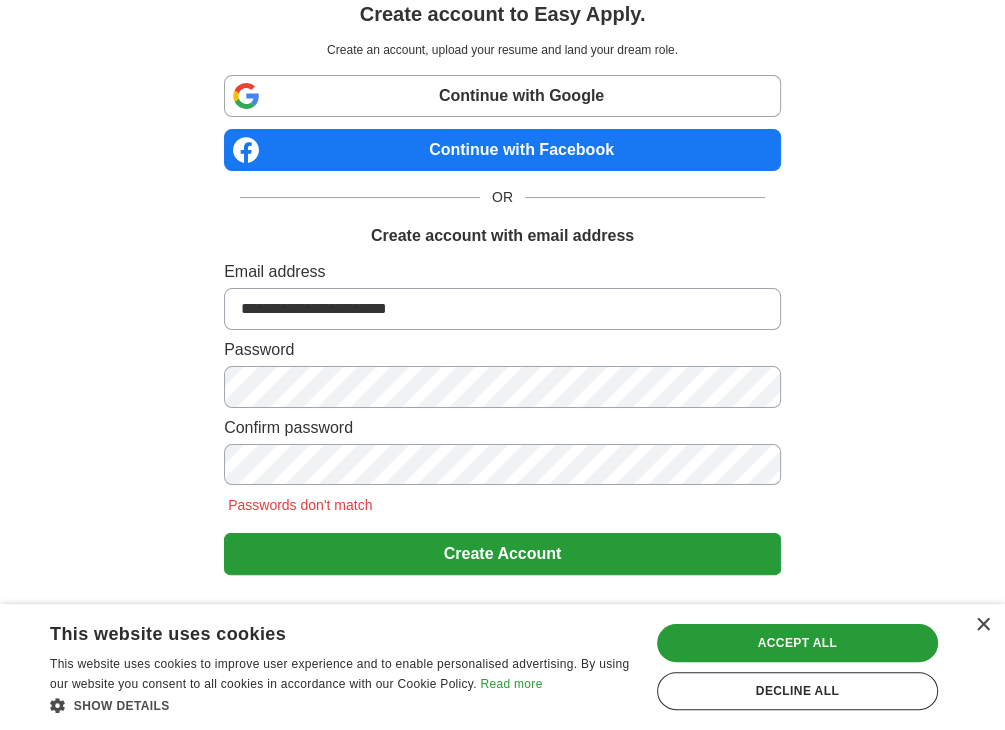 click on "**********" at bounding box center [502, 343] 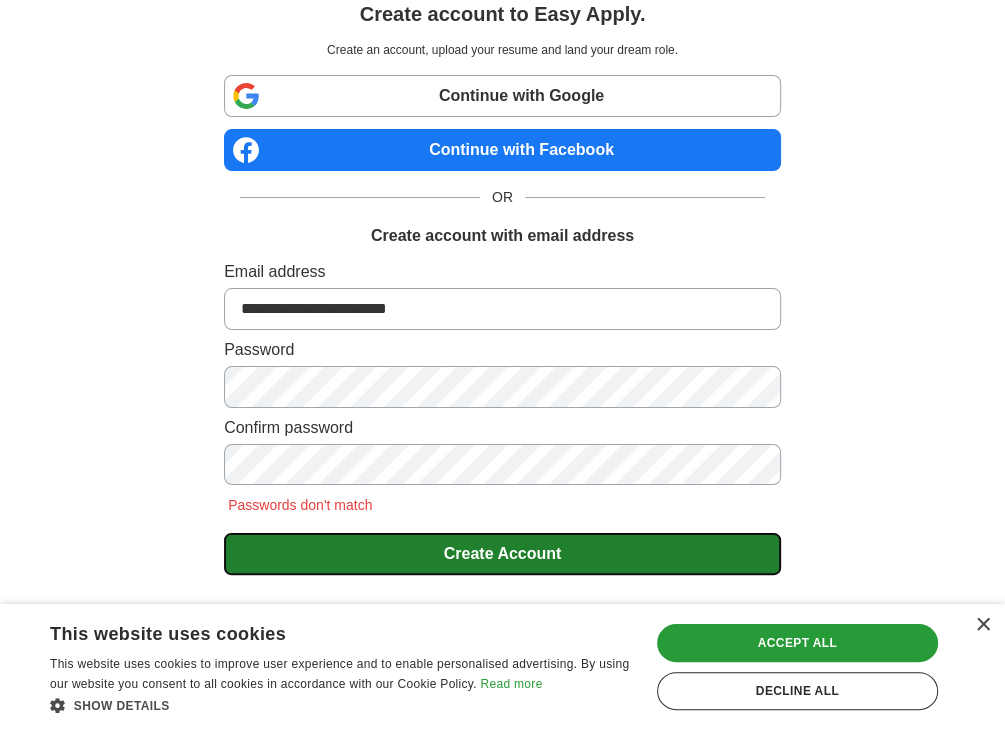 click on "Create Account" at bounding box center [502, 554] 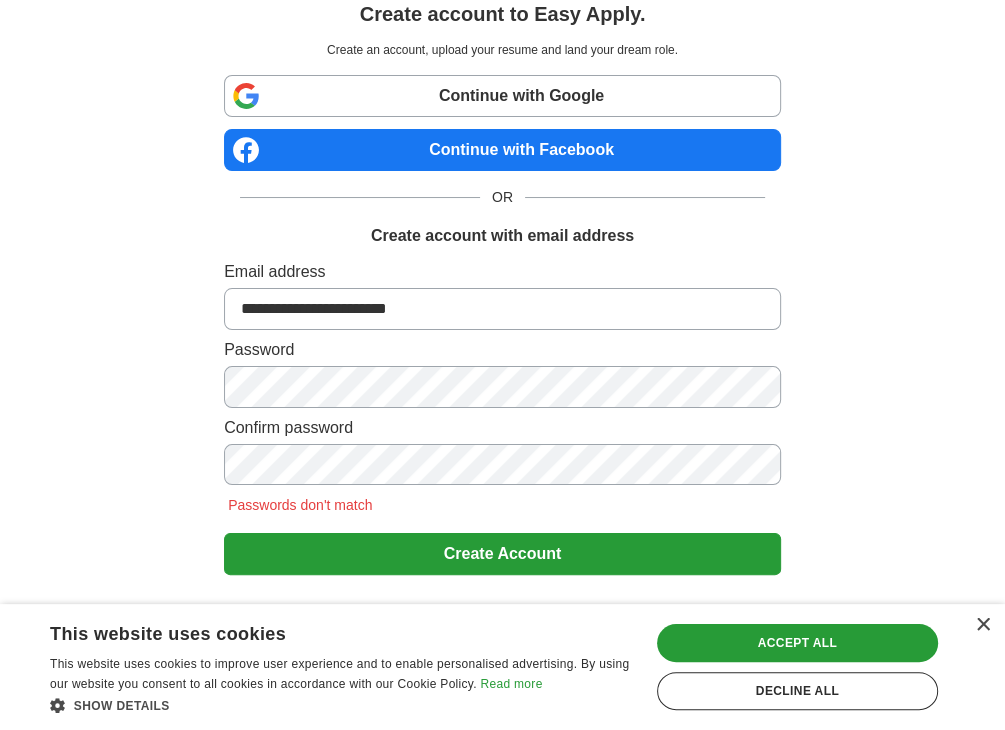 click on "**********" at bounding box center (502, 343) 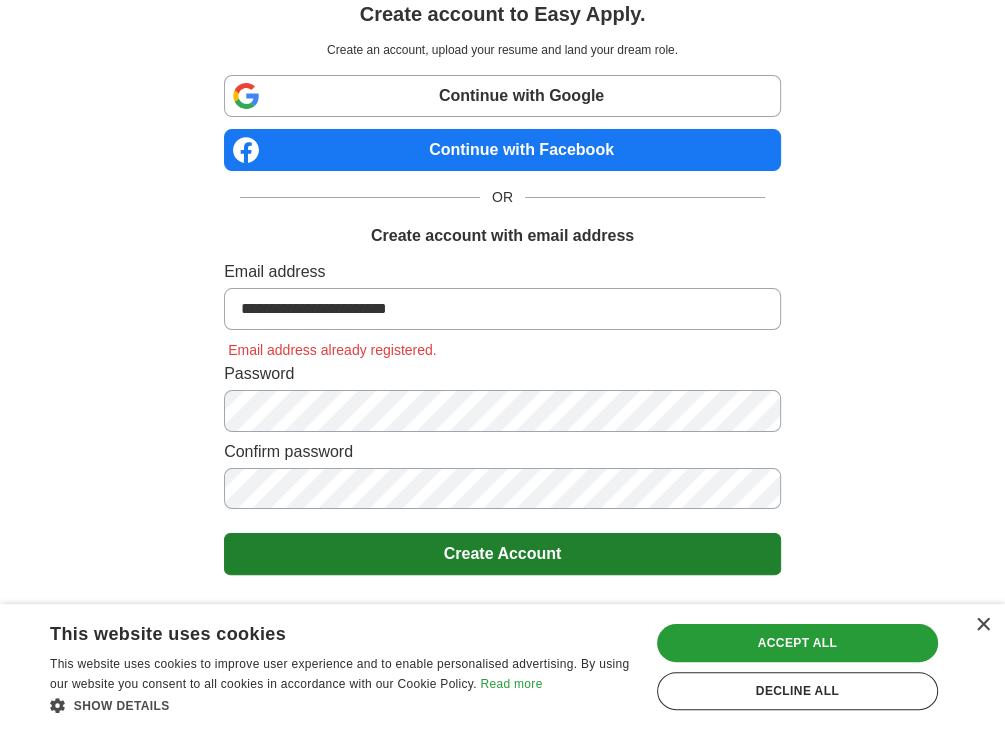 scroll, scrollTop: 94, scrollLeft: 0, axis: vertical 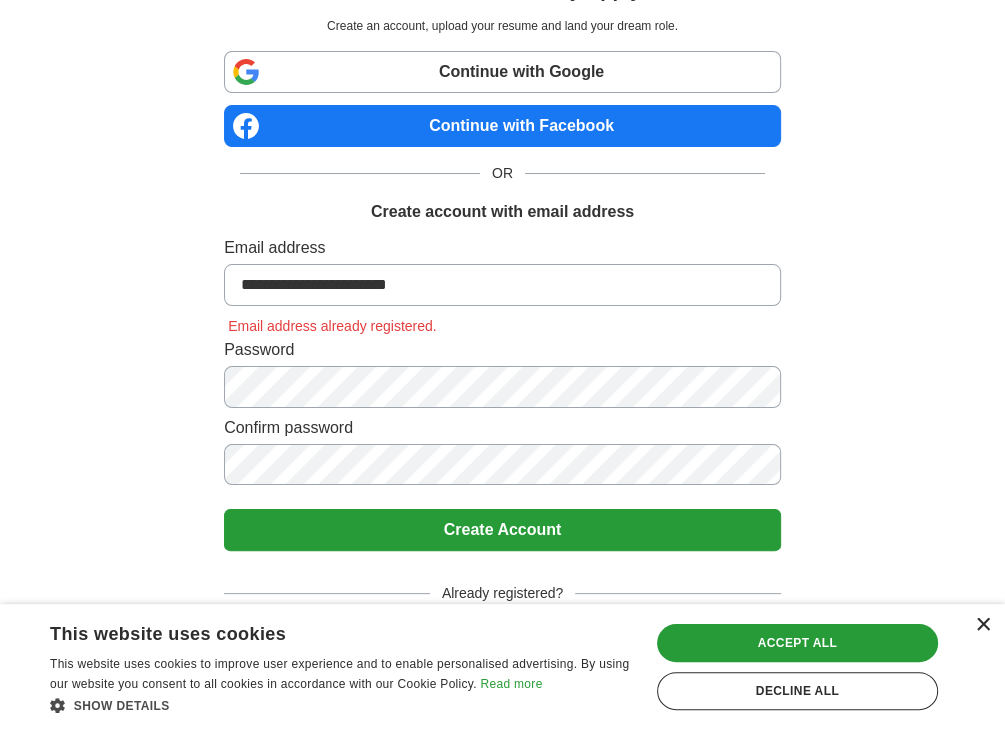 click on "×" at bounding box center [982, 625] 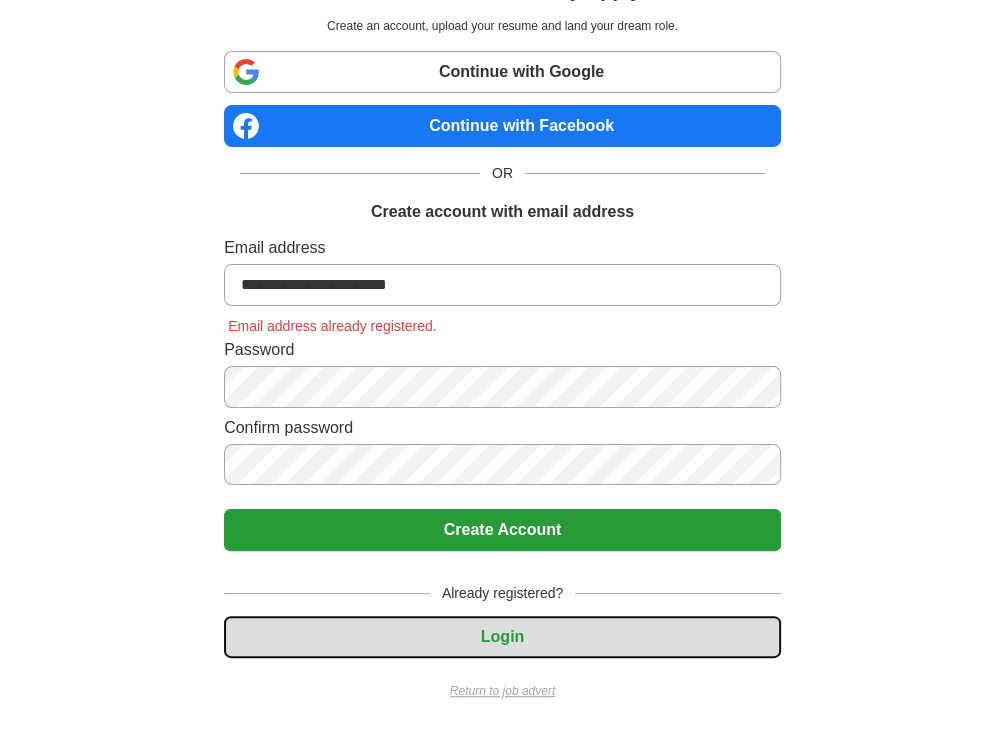 click on "Login" at bounding box center [502, 637] 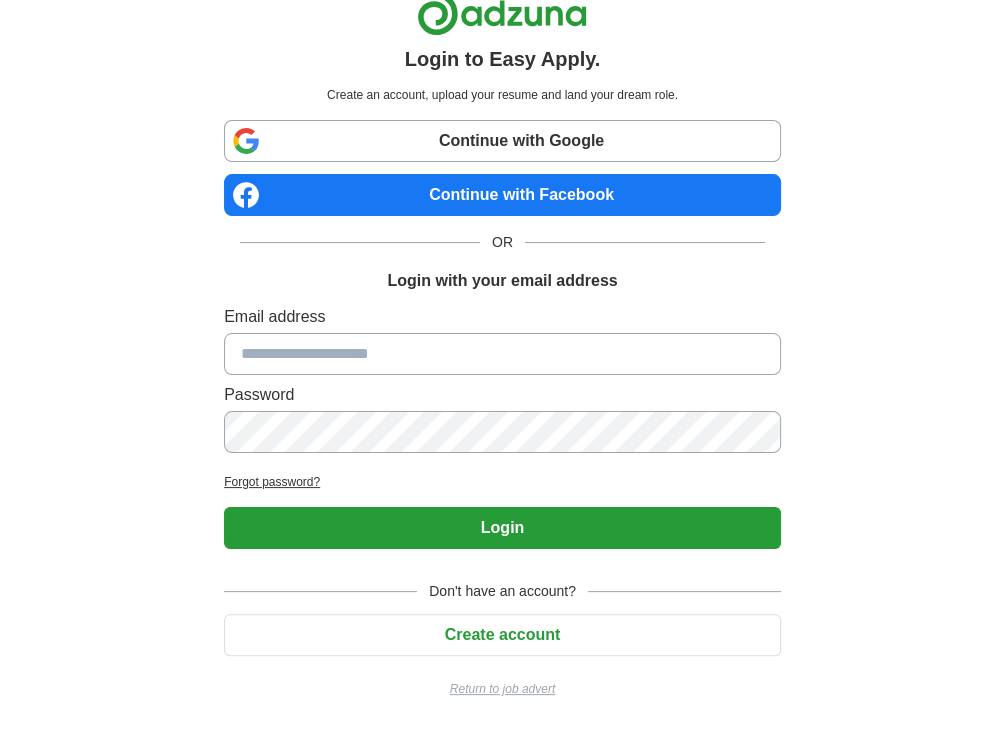 scroll, scrollTop: 23, scrollLeft: 0, axis: vertical 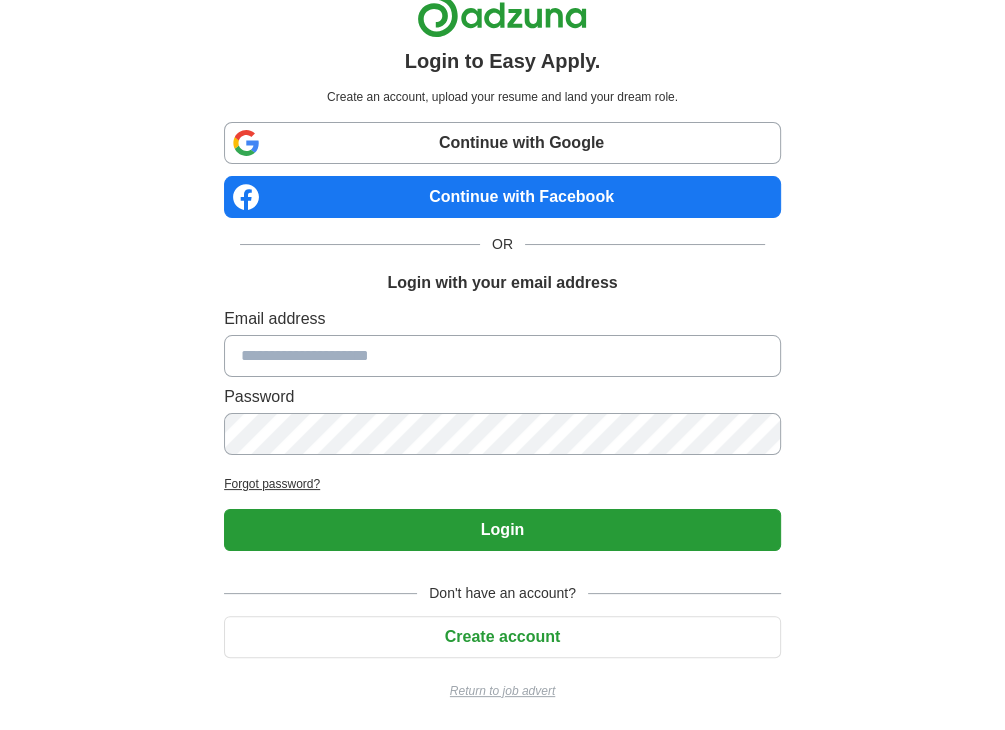 click at bounding box center (502, 356) 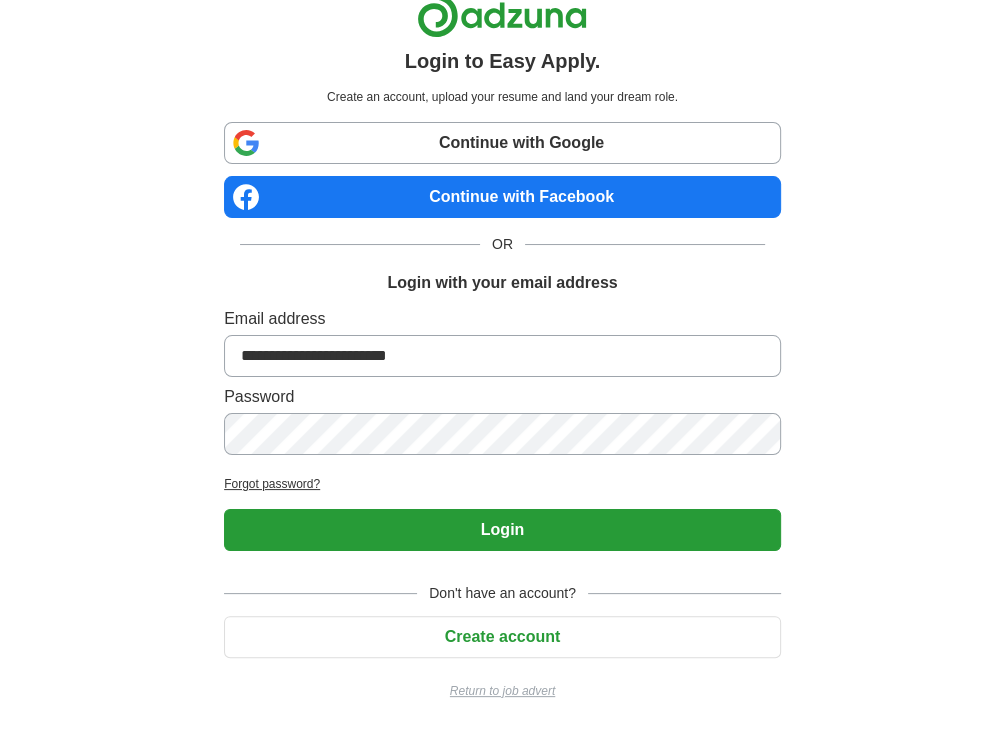 click on "**********" at bounding box center [502, 429] 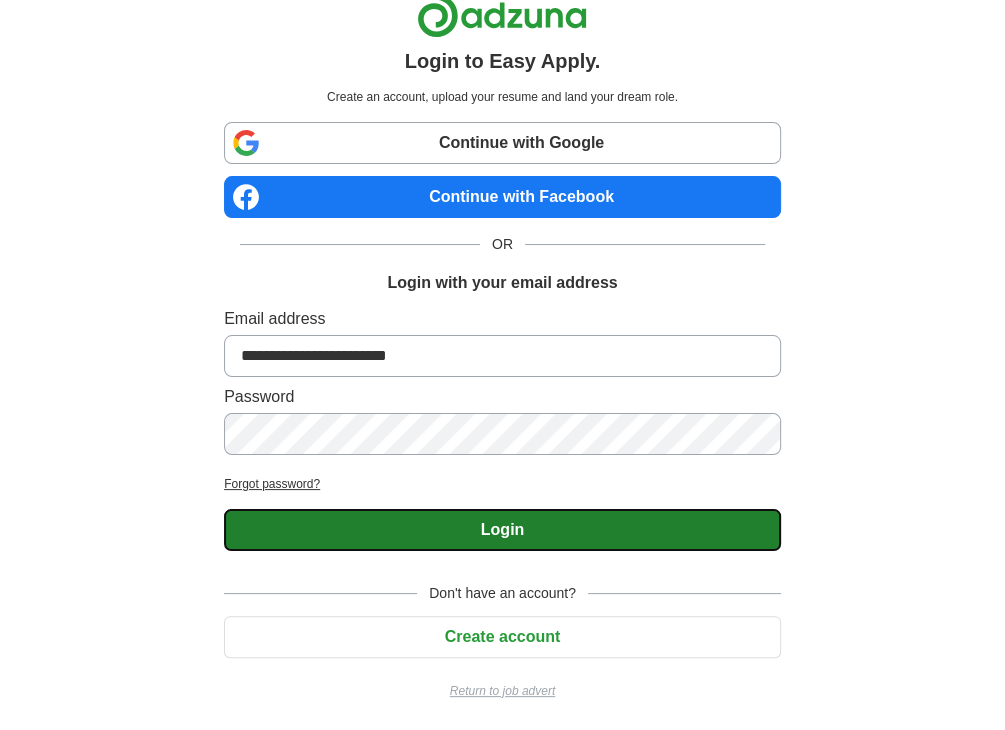 click on "Login" at bounding box center [502, 530] 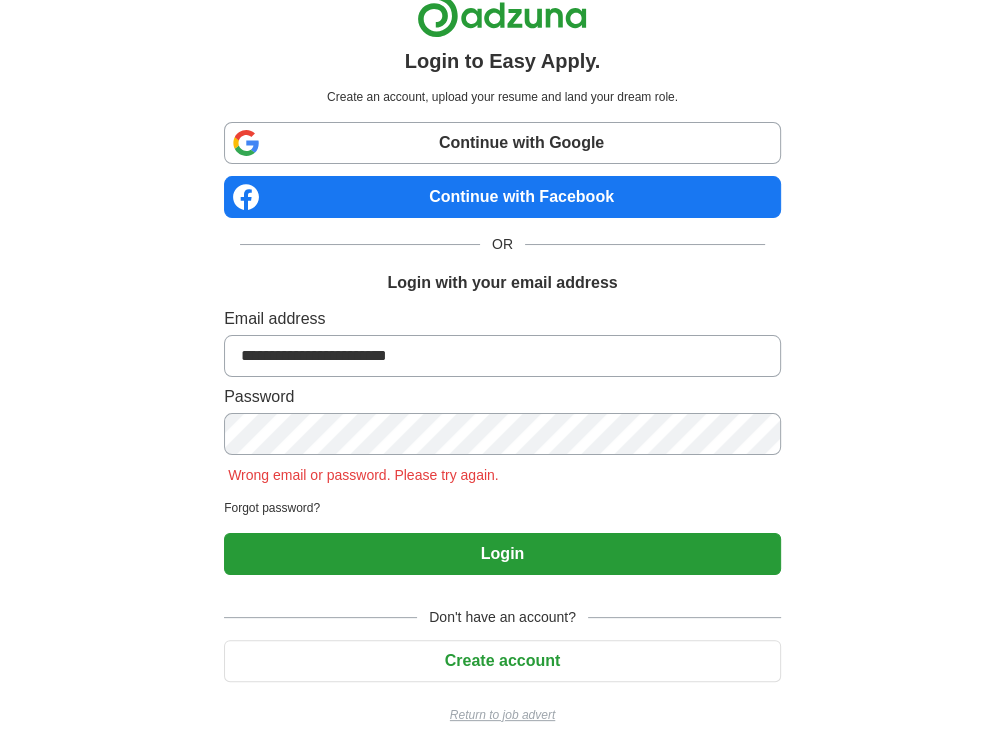 click on "Forgot password?" at bounding box center (502, 508) 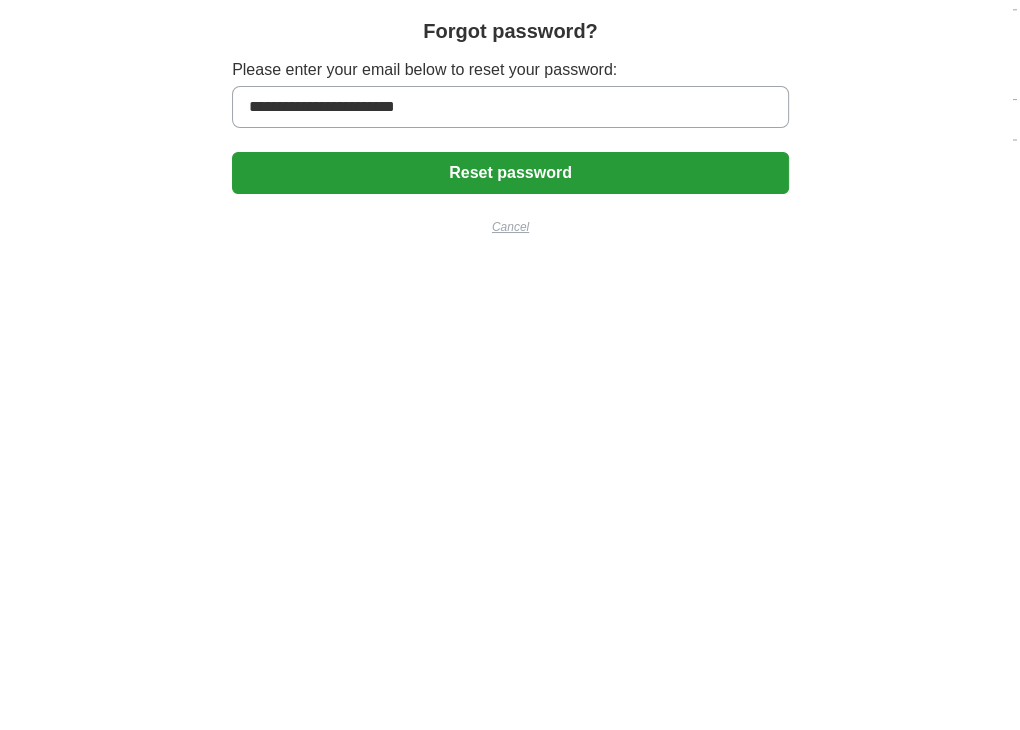 scroll, scrollTop: 0, scrollLeft: 0, axis: both 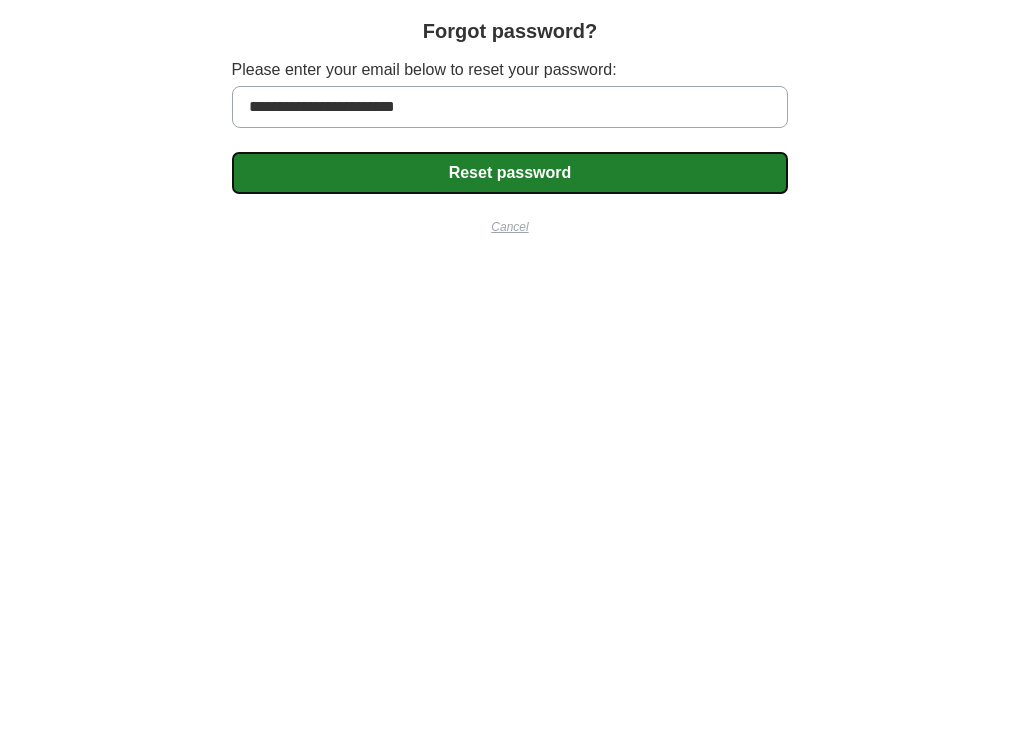 click on "Reset password" at bounding box center (510, 173) 